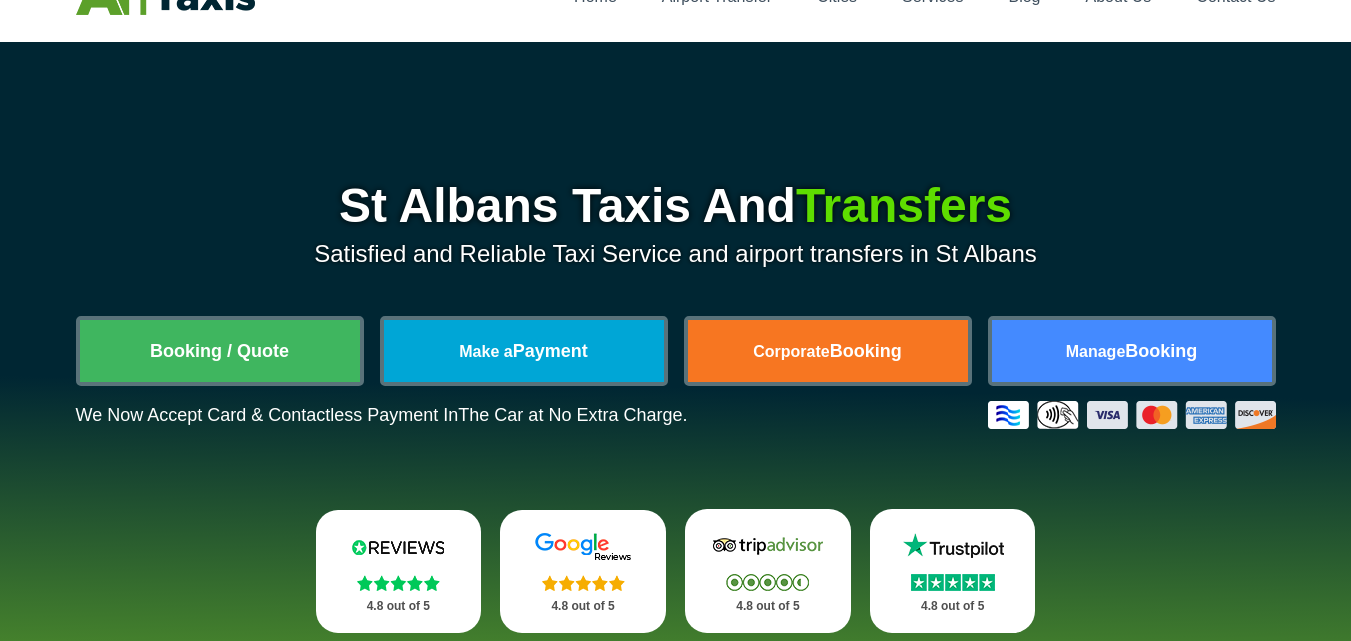 scroll, scrollTop: 200, scrollLeft: 0, axis: vertical 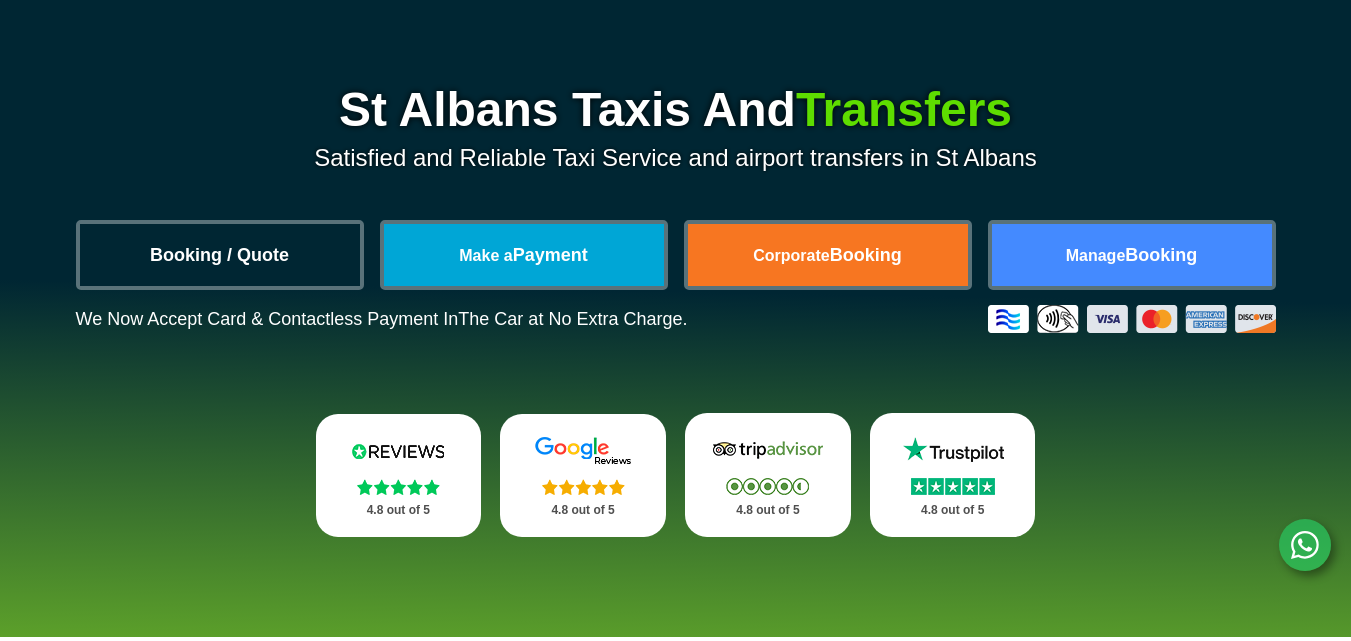 click on "Booking / Quote" at bounding box center (220, 255) 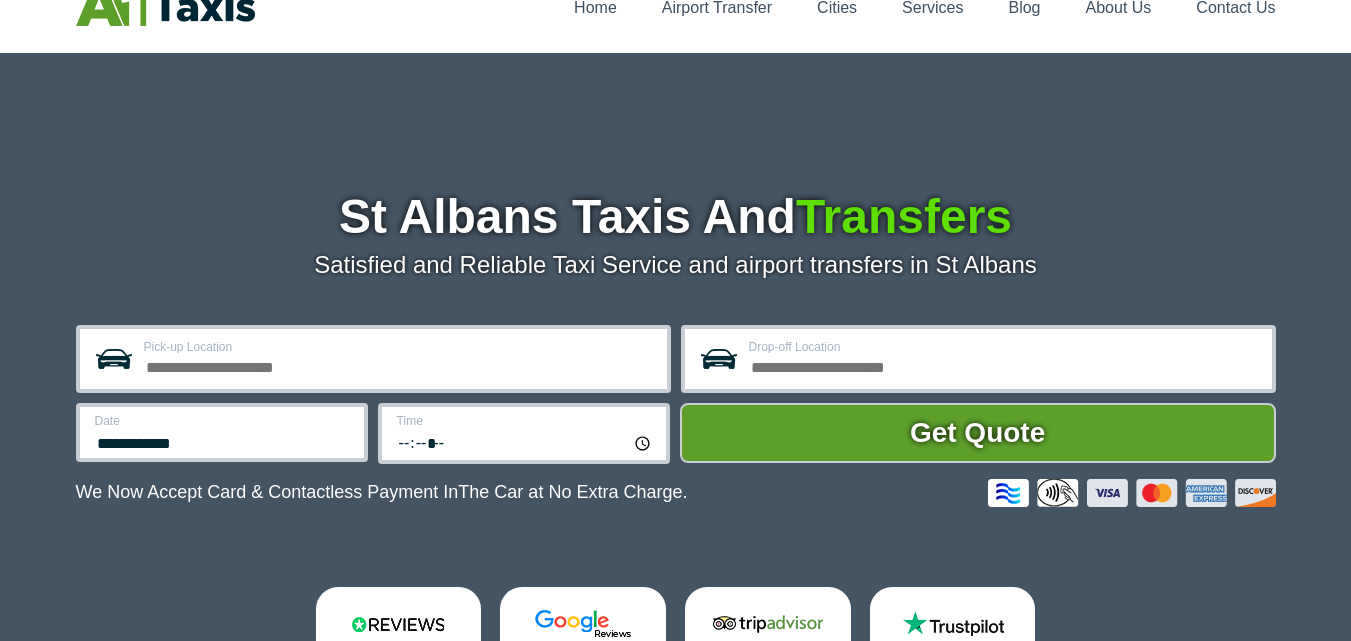 scroll, scrollTop: 400, scrollLeft: 0, axis: vertical 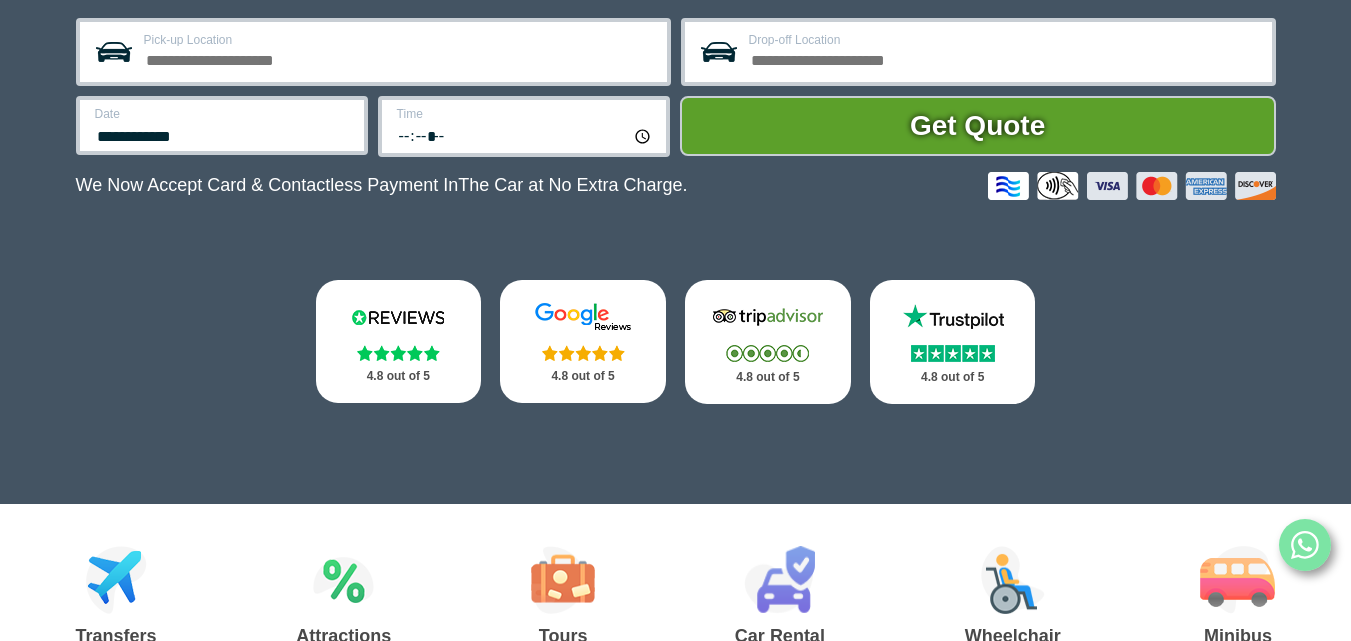 click on "Pick-up Location" at bounding box center (399, 58) 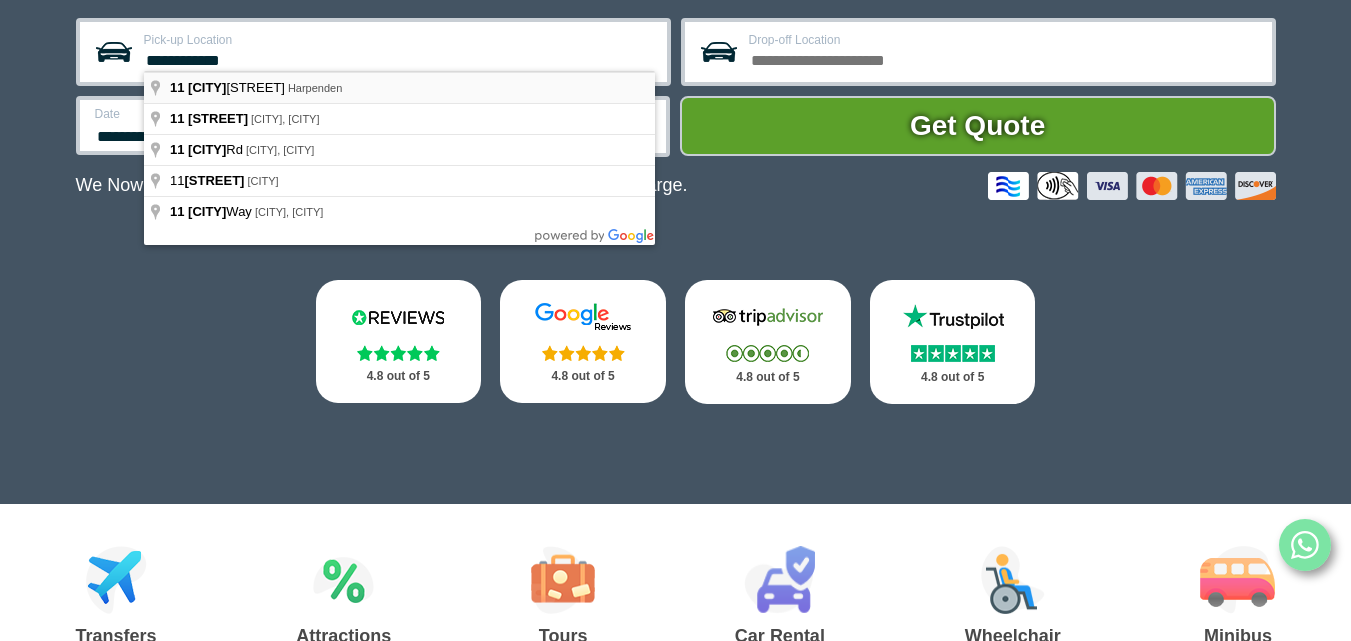 type on "**********" 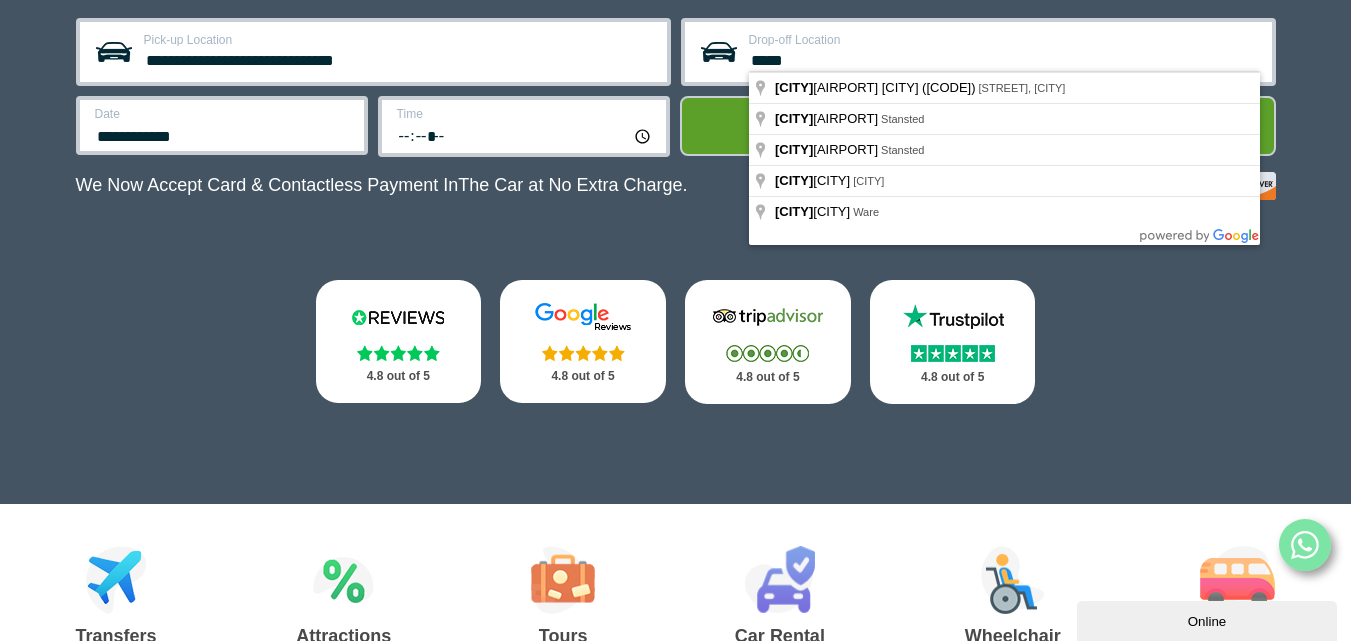 scroll, scrollTop: 0, scrollLeft: 0, axis: both 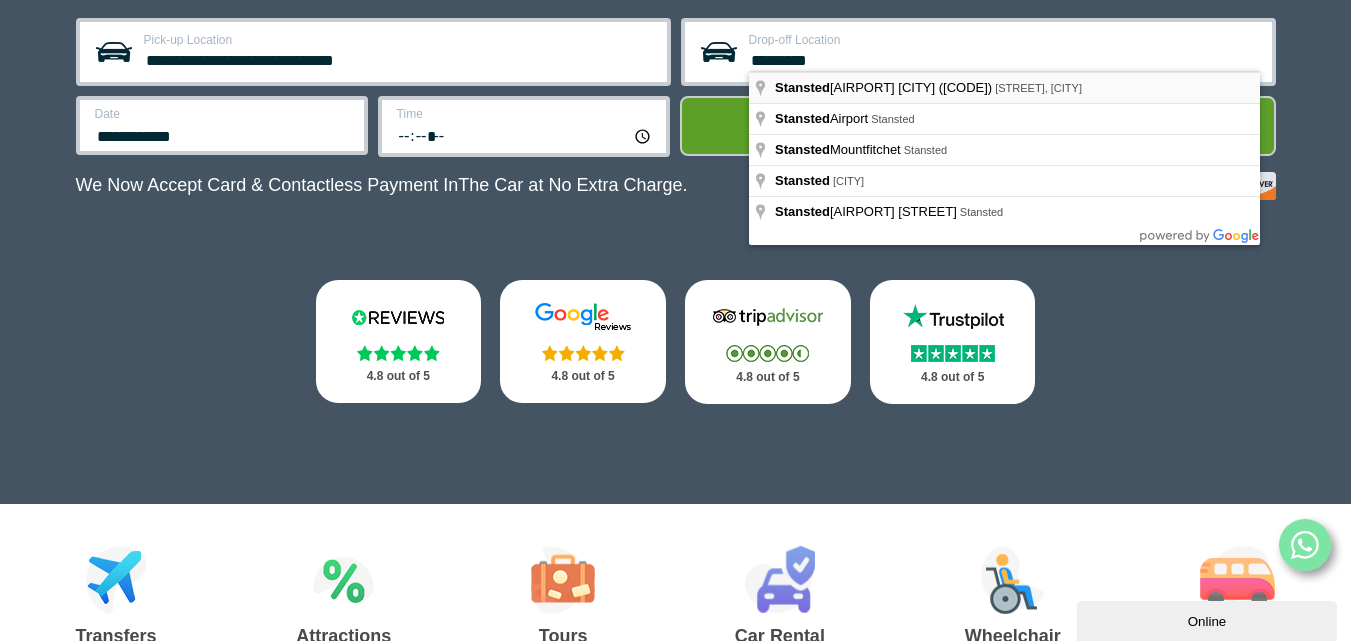 type on "********" 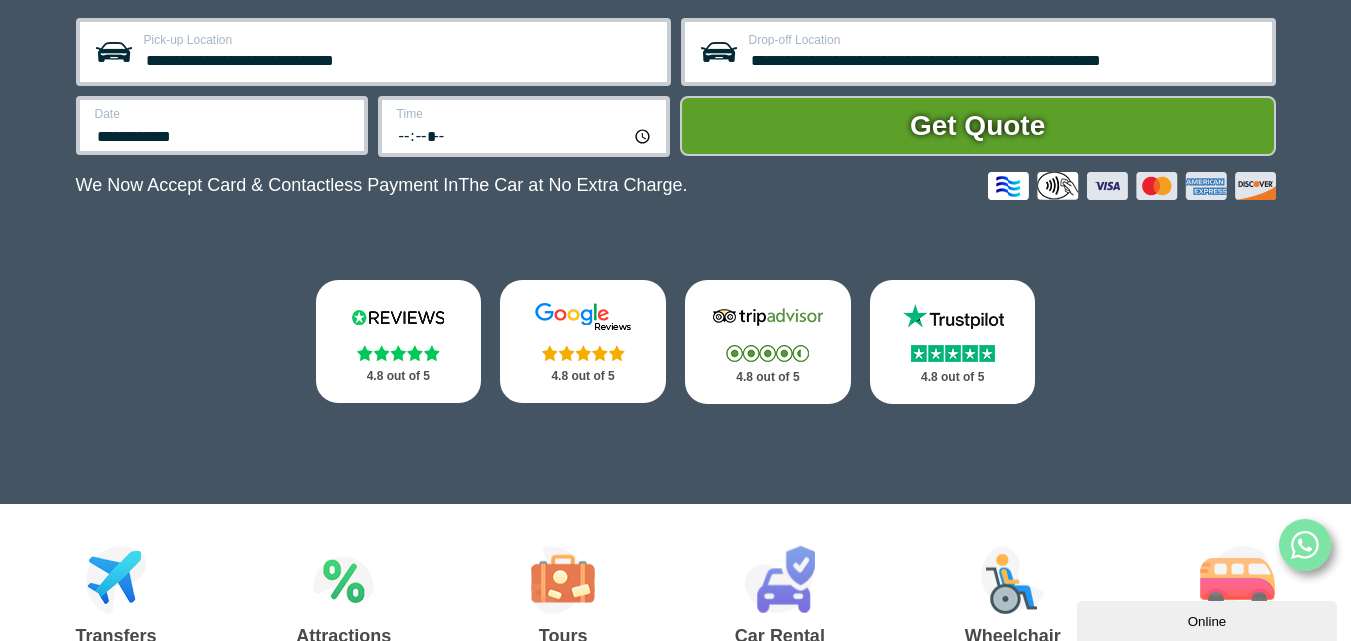 click on "**********" at bounding box center [373, 52] 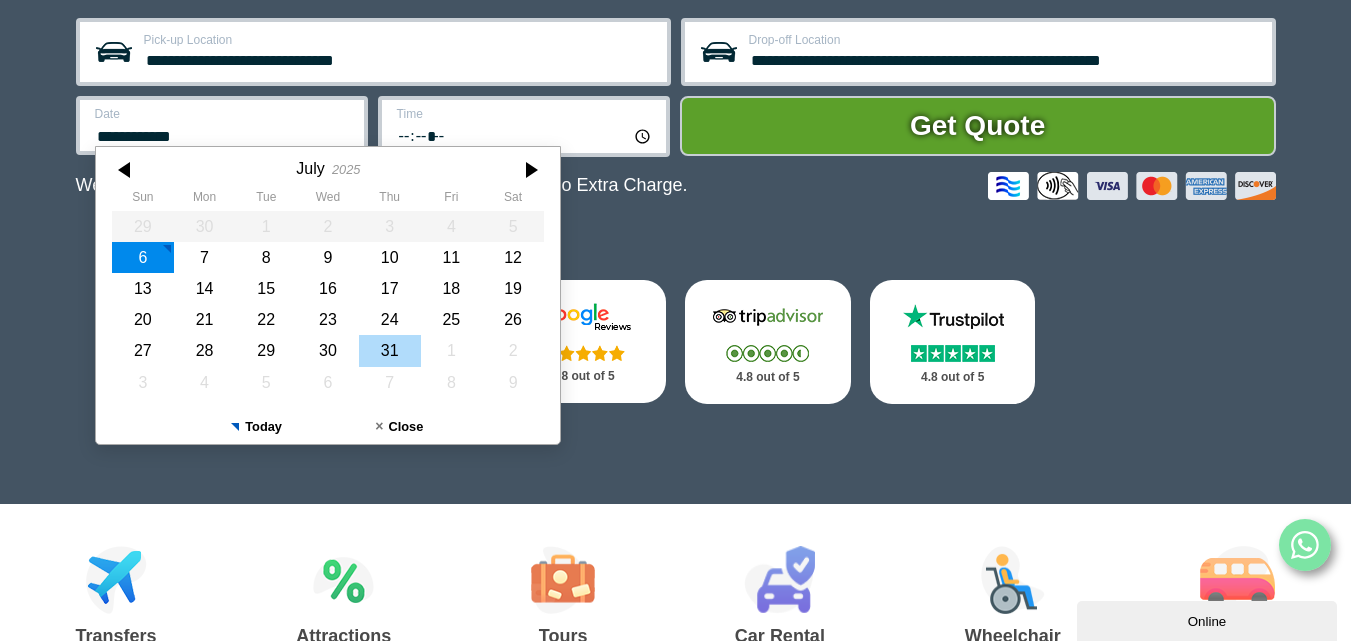 click on "31" at bounding box center (389, 350) 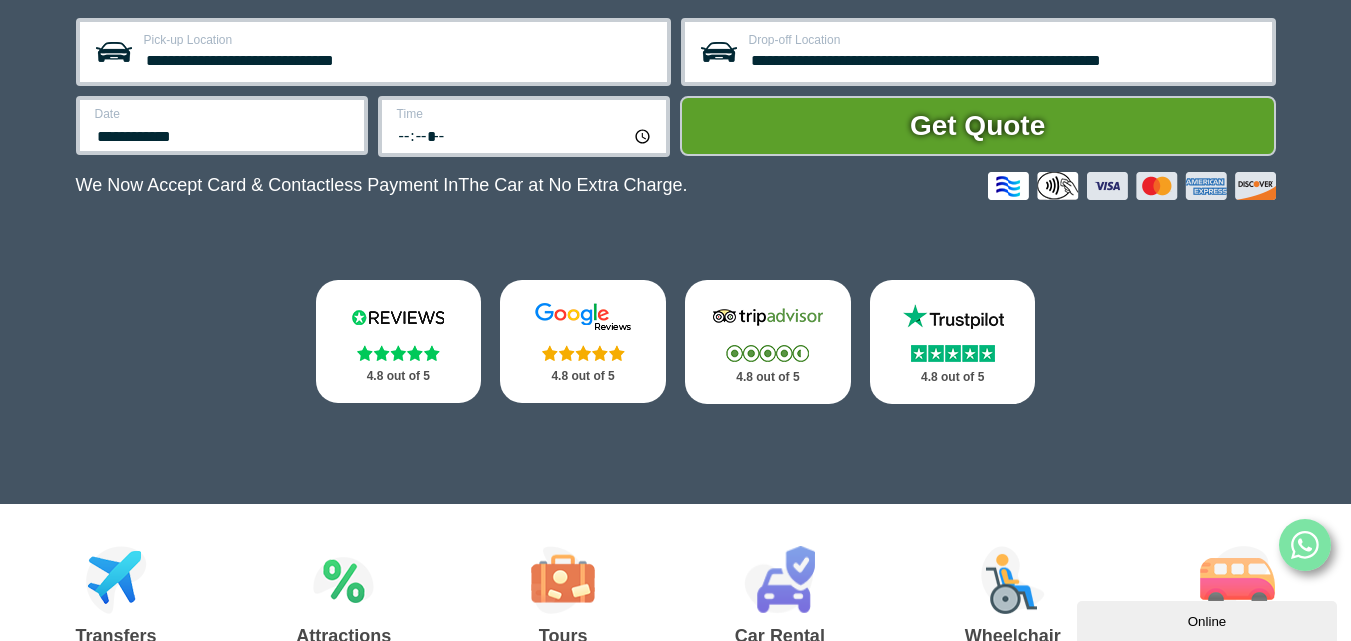 click on "*****" at bounding box center (525, 135) 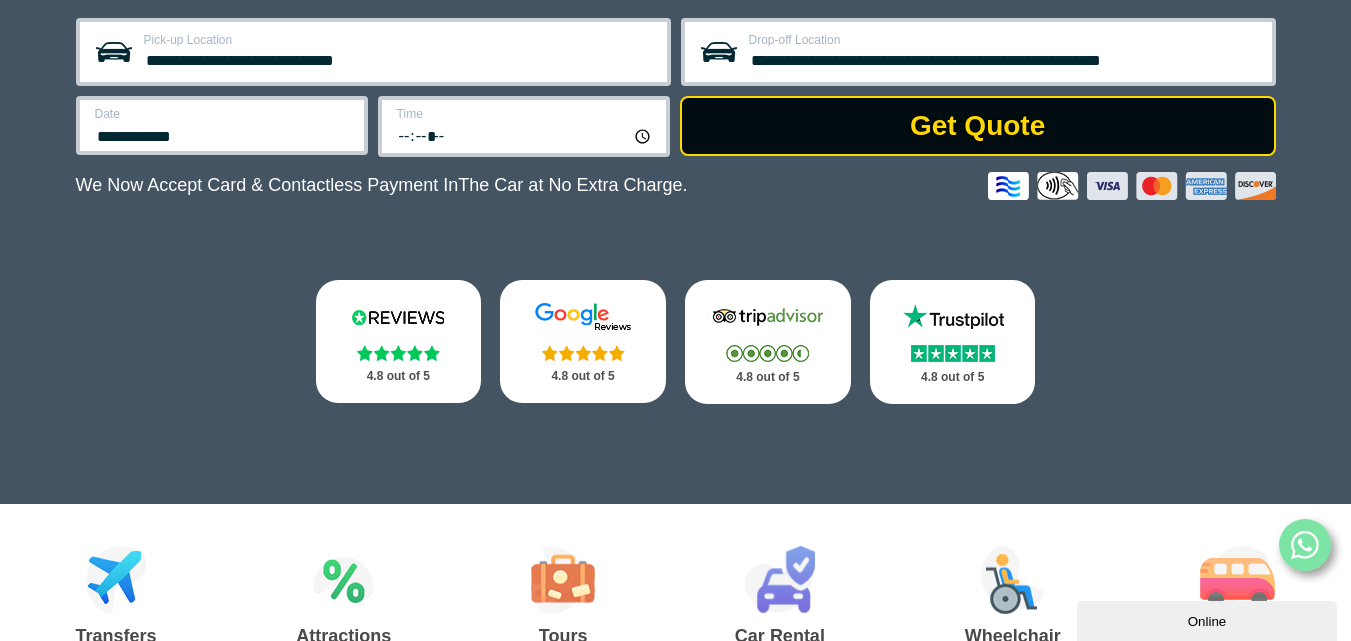 type on "*****" 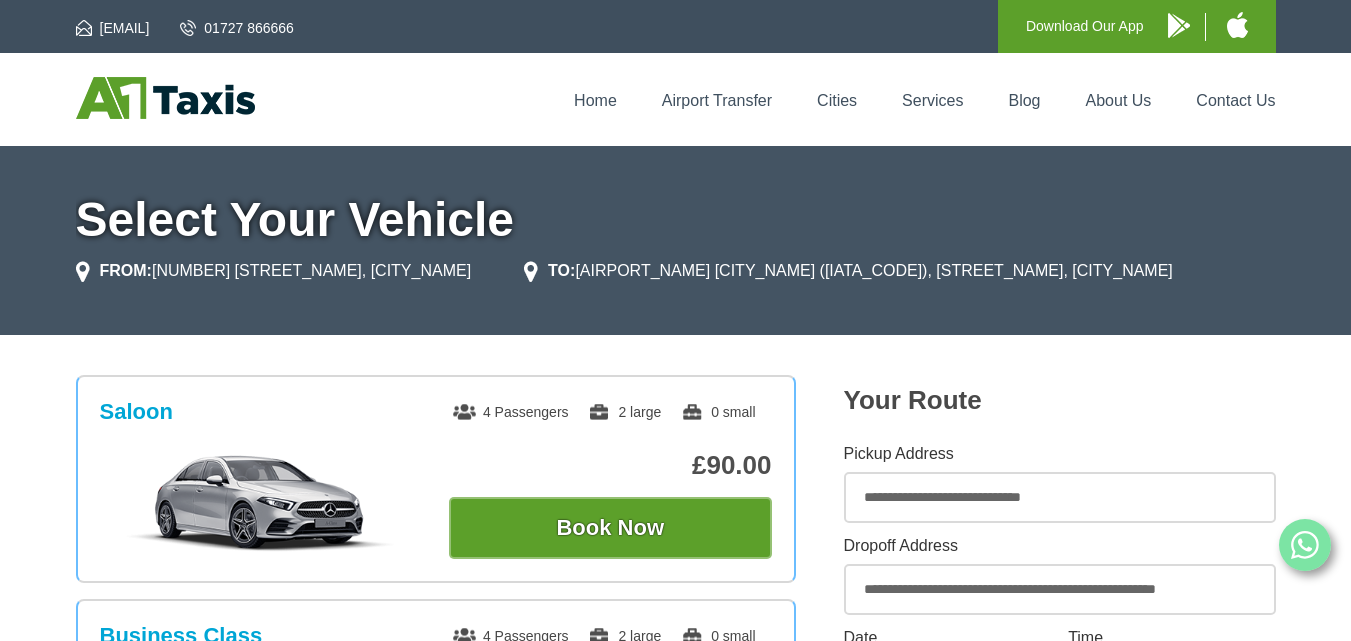 scroll, scrollTop: 0, scrollLeft: 0, axis: both 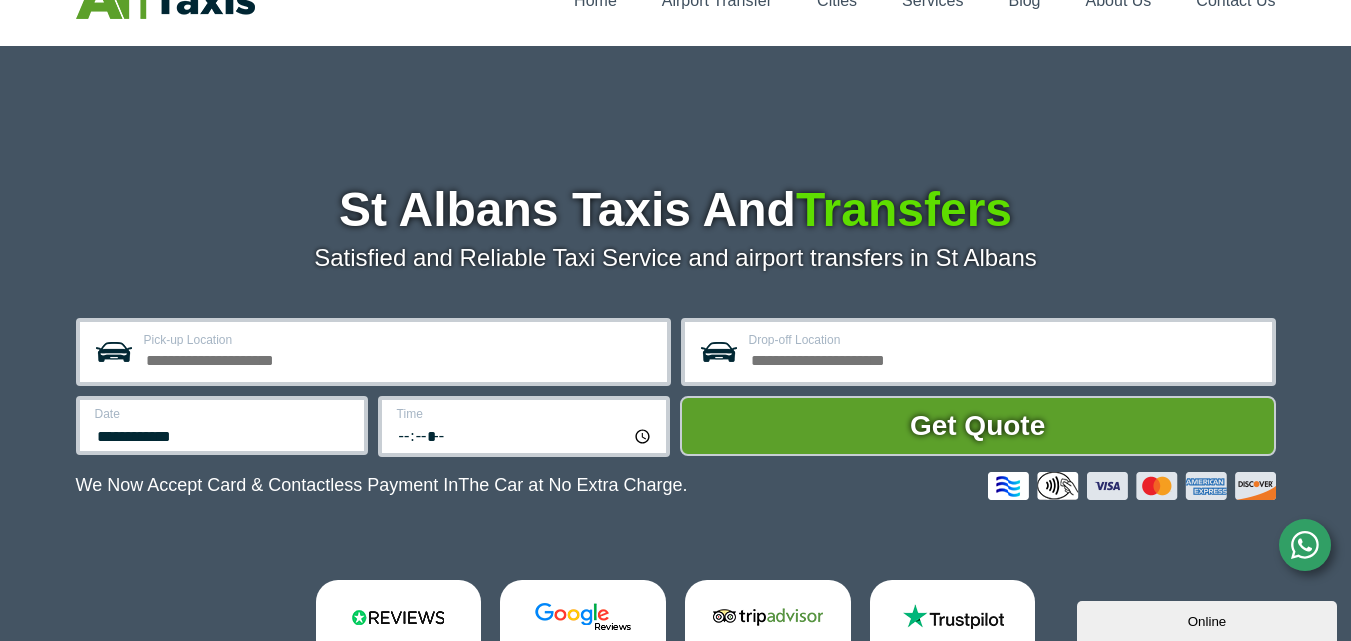 click on "*****" at bounding box center (525, 435) 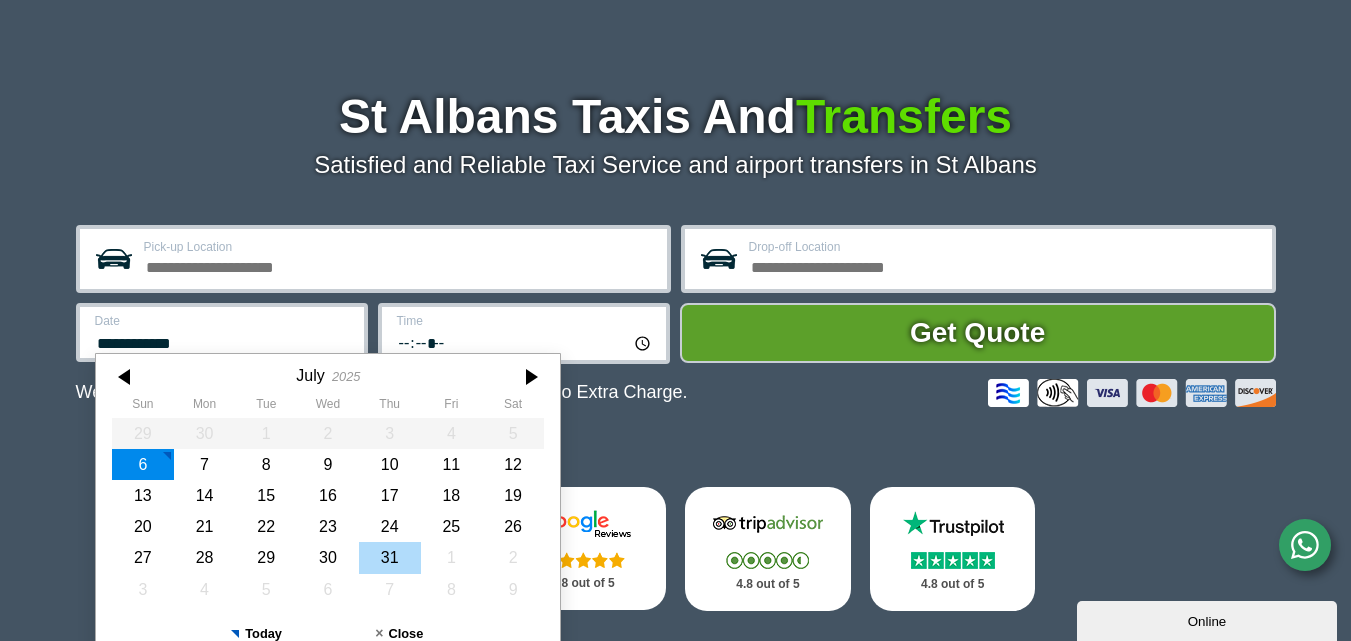 click on "31" at bounding box center (389, 557) 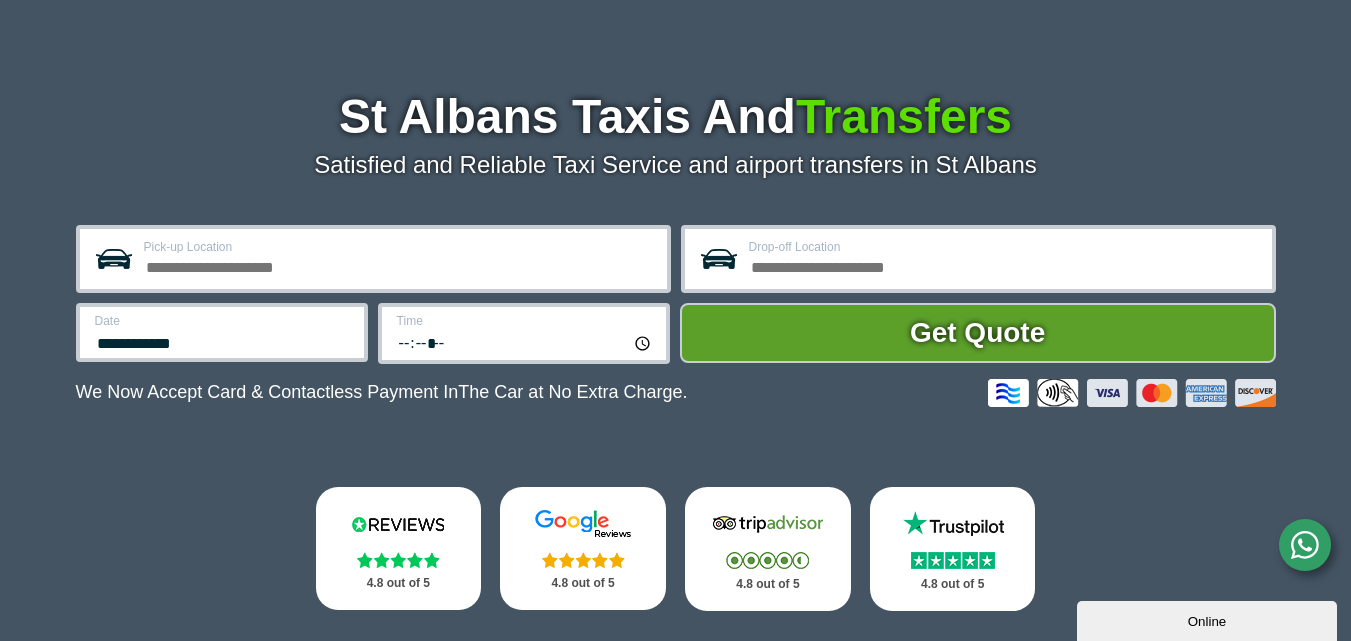 click on "Pick-up Location" at bounding box center (399, 247) 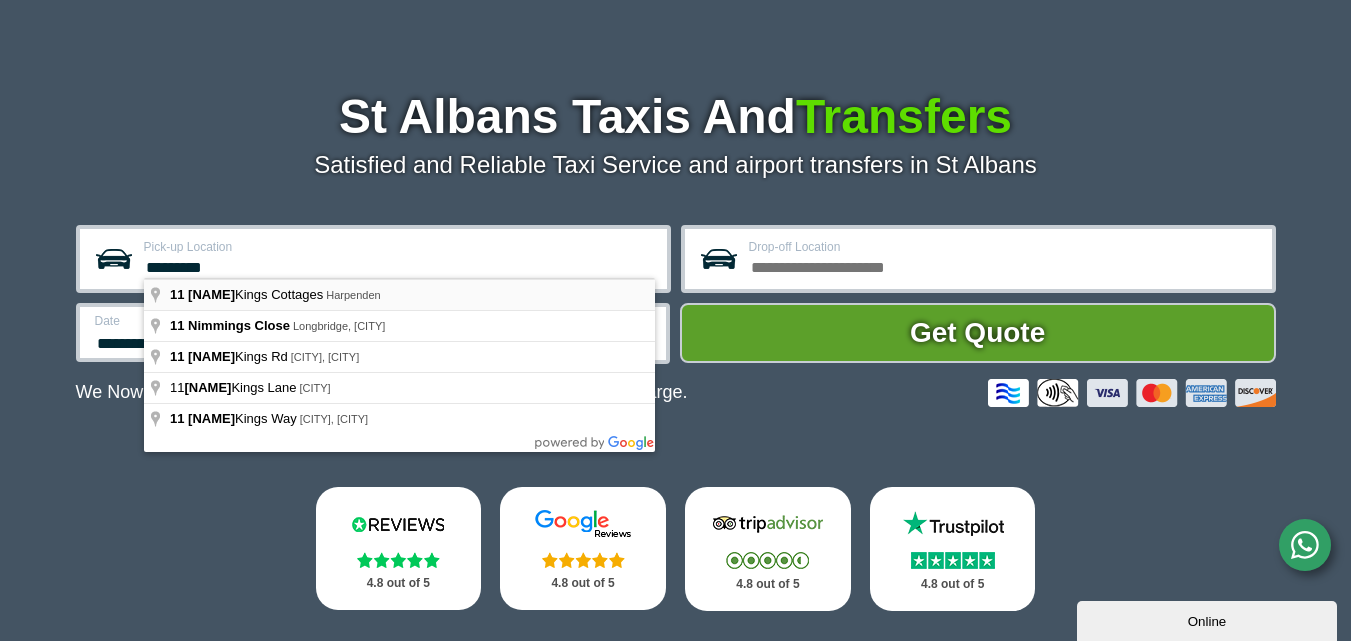 type on "*********" 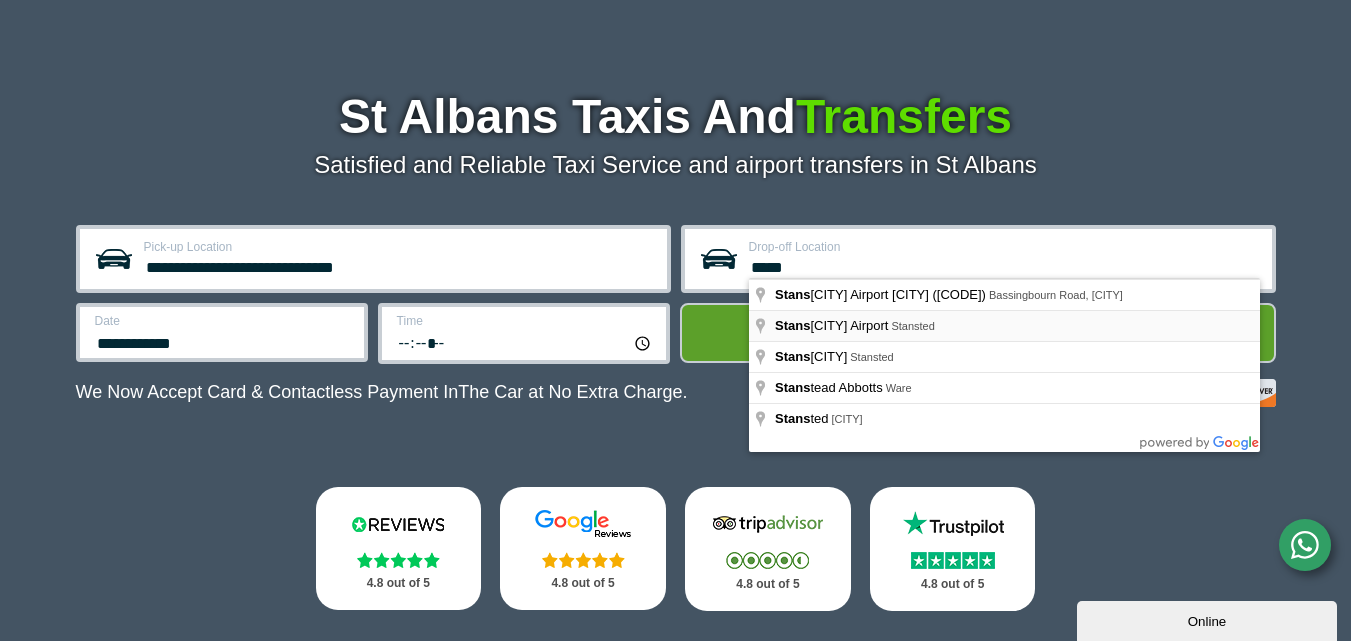 type on "*****" 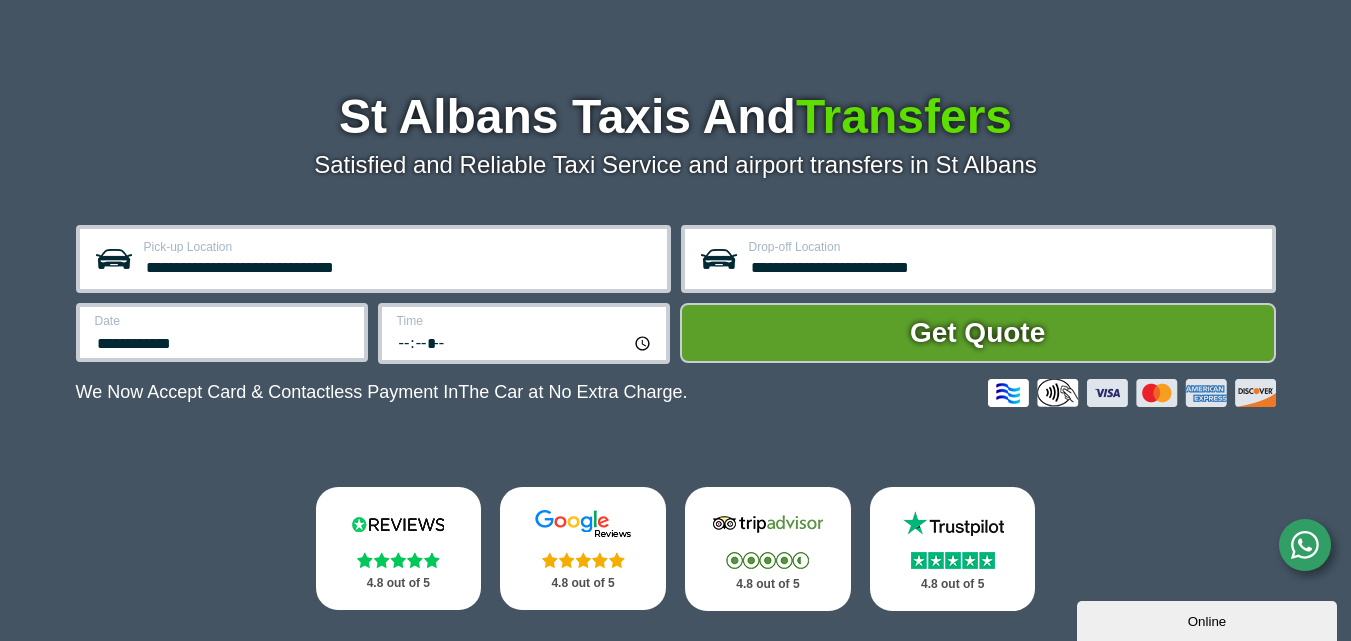 click on "Get Quote" at bounding box center [978, 333] 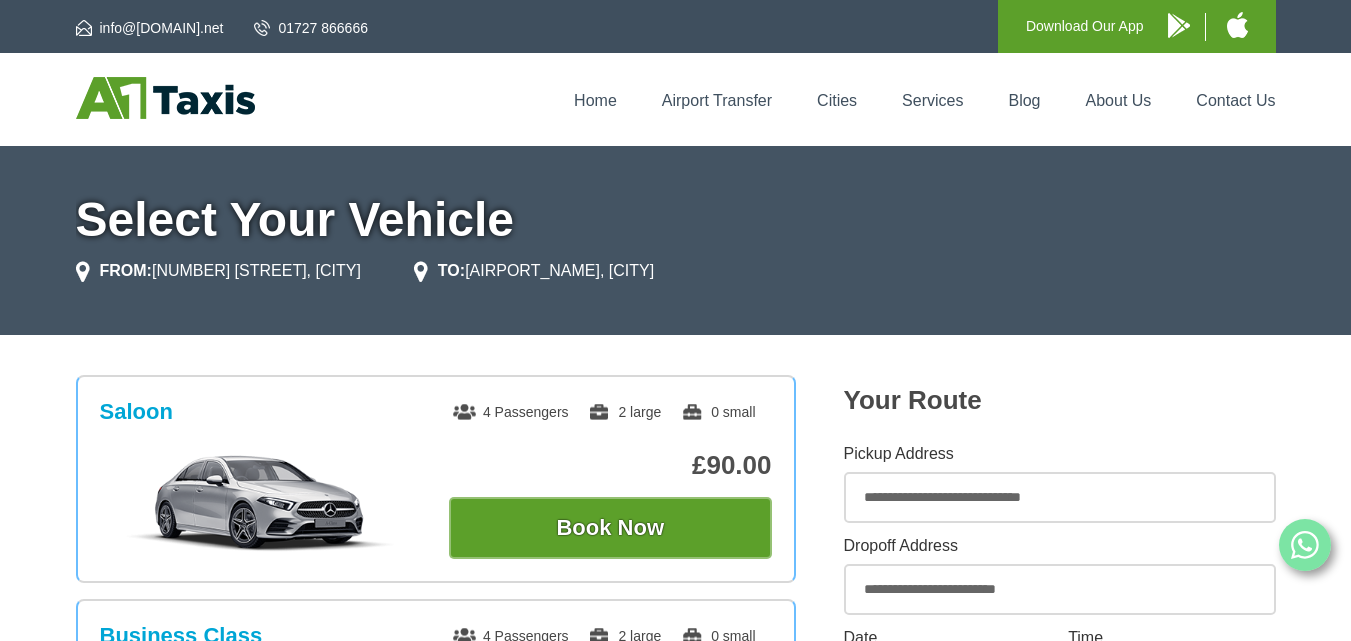scroll, scrollTop: 0, scrollLeft: 0, axis: both 